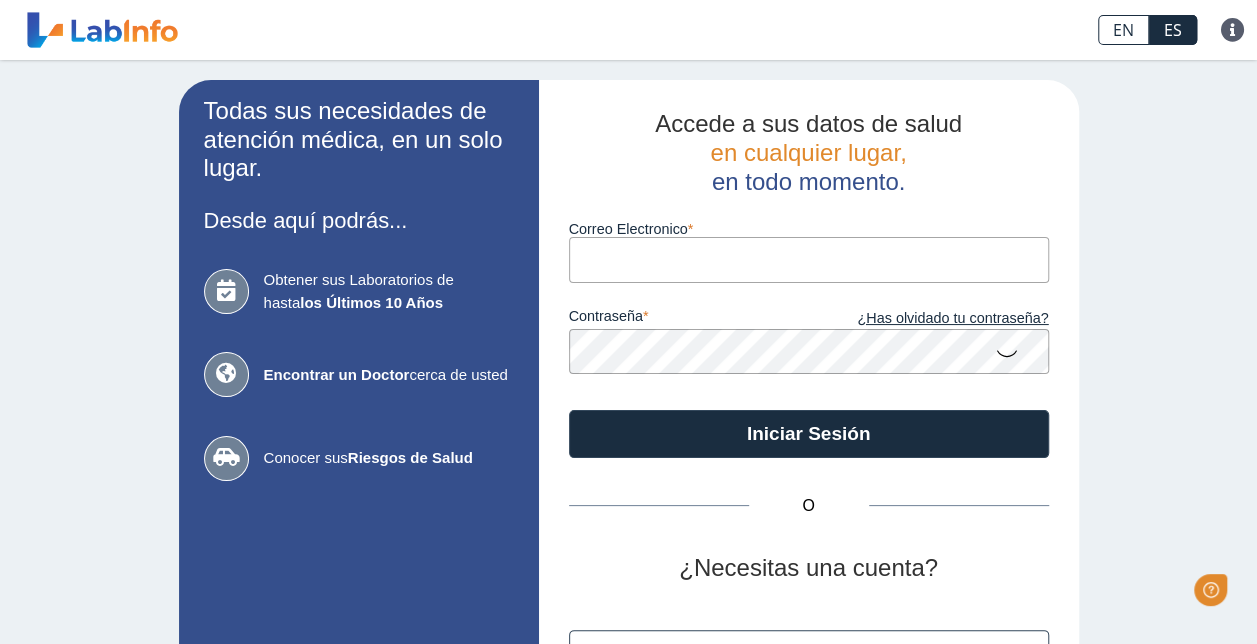 scroll, scrollTop: 0, scrollLeft: 0, axis: both 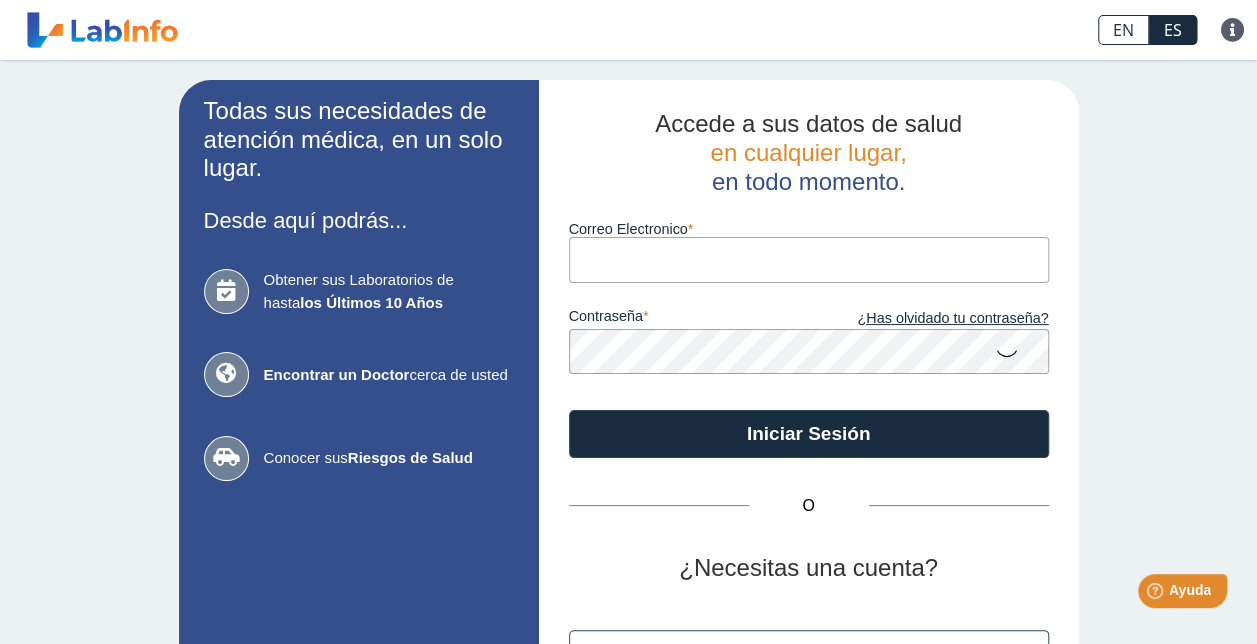 click on "Correo Electronico" at bounding box center [809, 259] 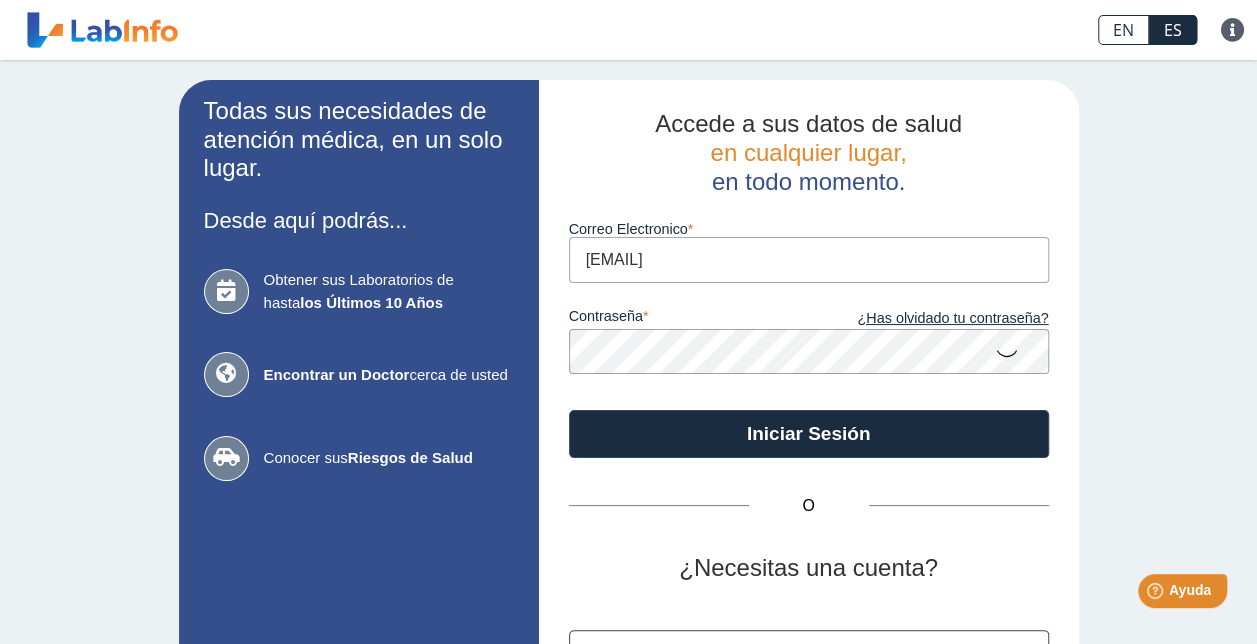 type on "[EMAIL]" 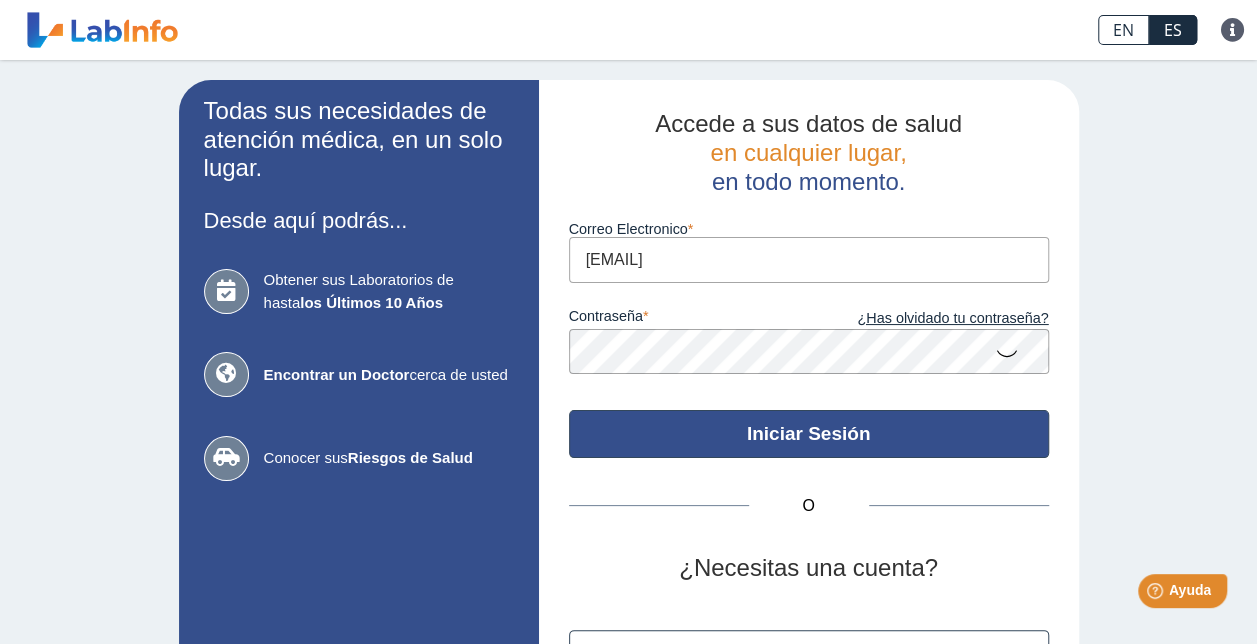 click on "Iniciar Sesión" 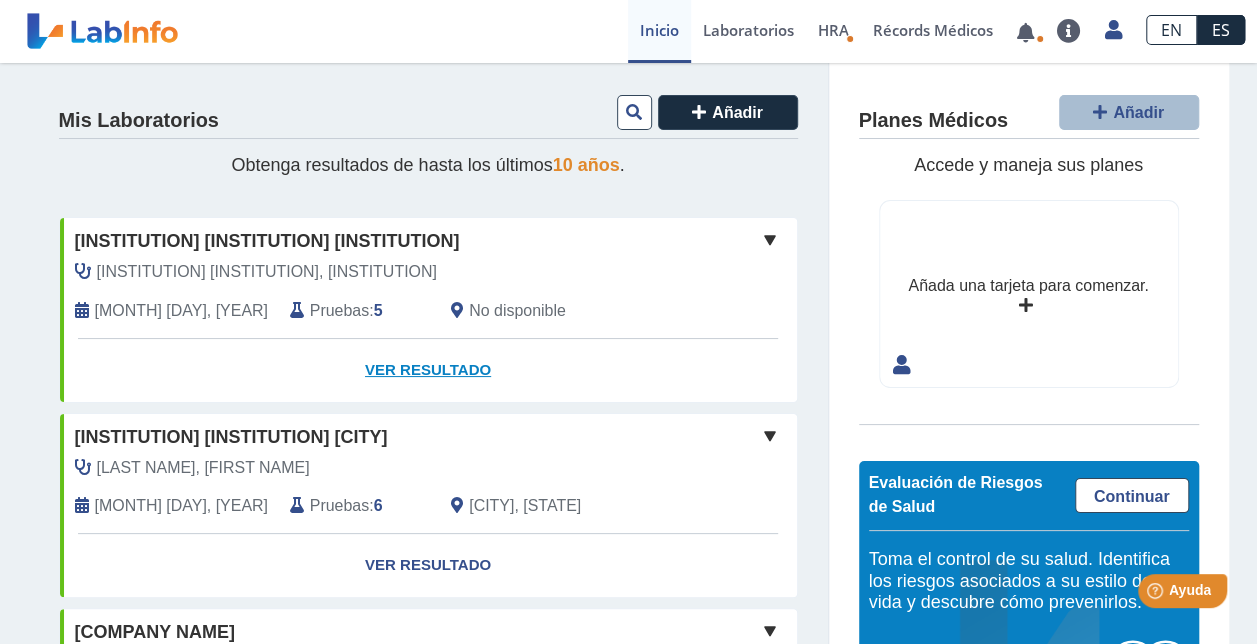 click on "Ver Resultado" 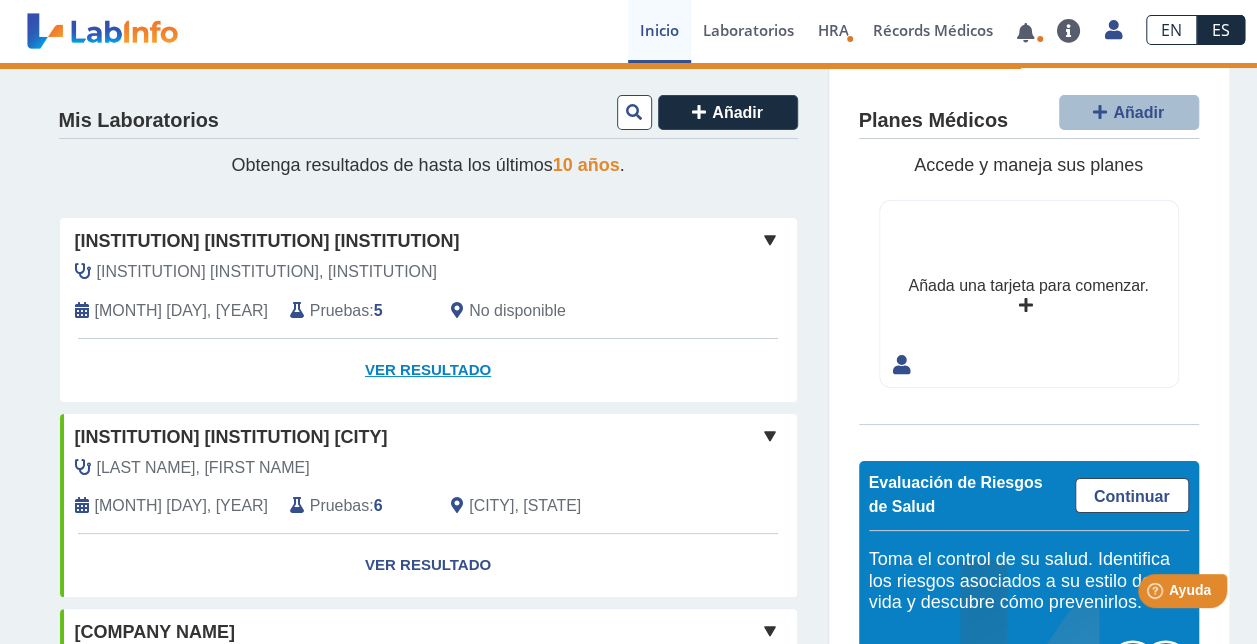 scroll, scrollTop: 100, scrollLeft: 0, axis: vertical 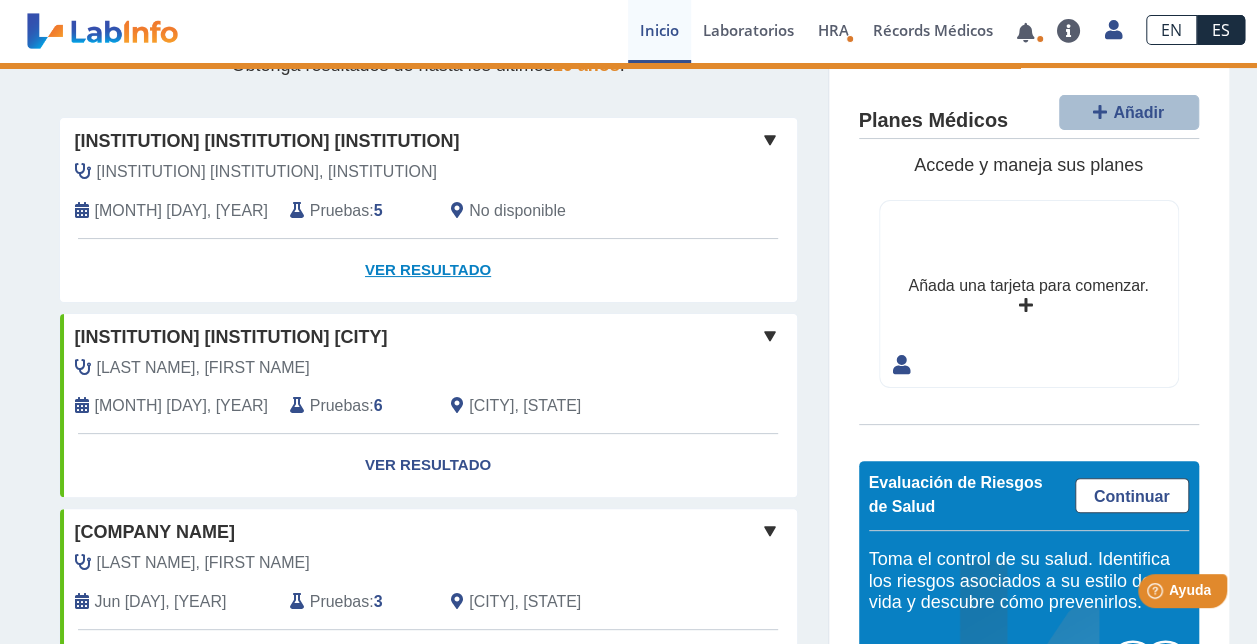 click on "Ver Resultado" 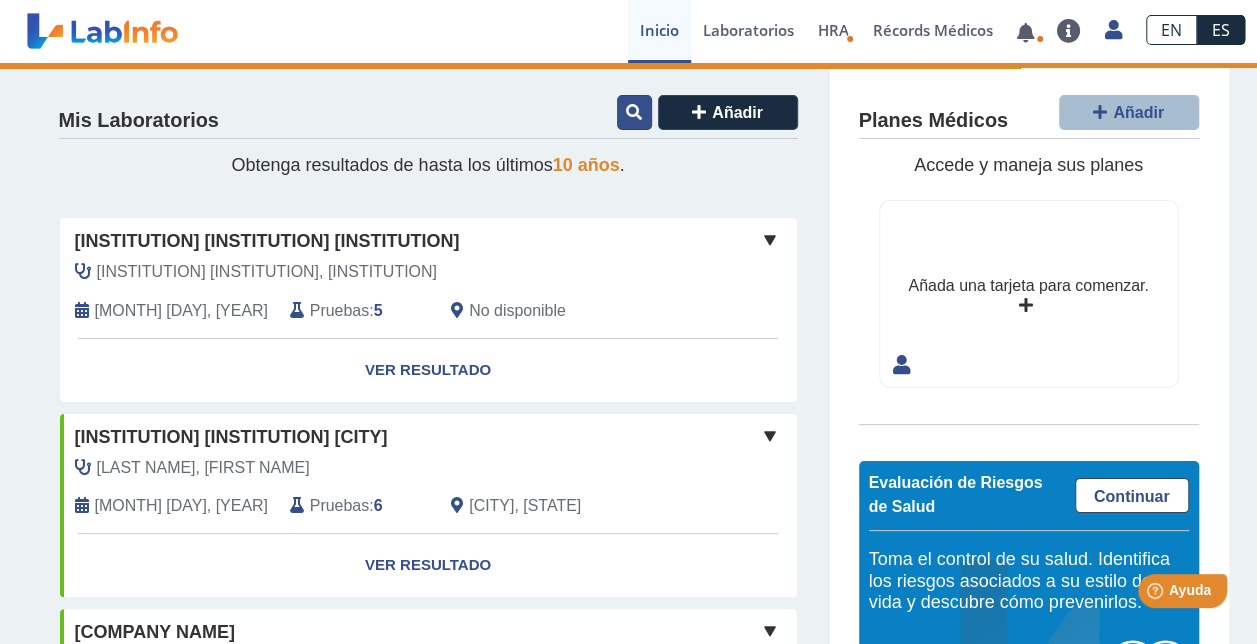 click at bounding box center (634, 112) 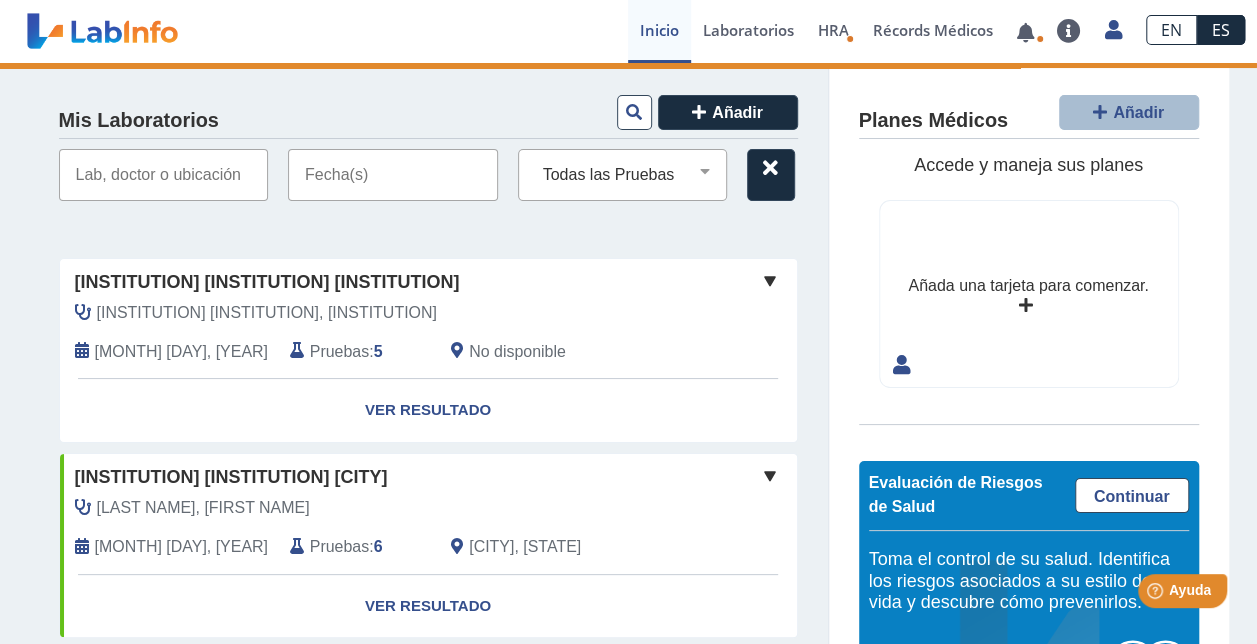 click at bounding box center (164, 175) 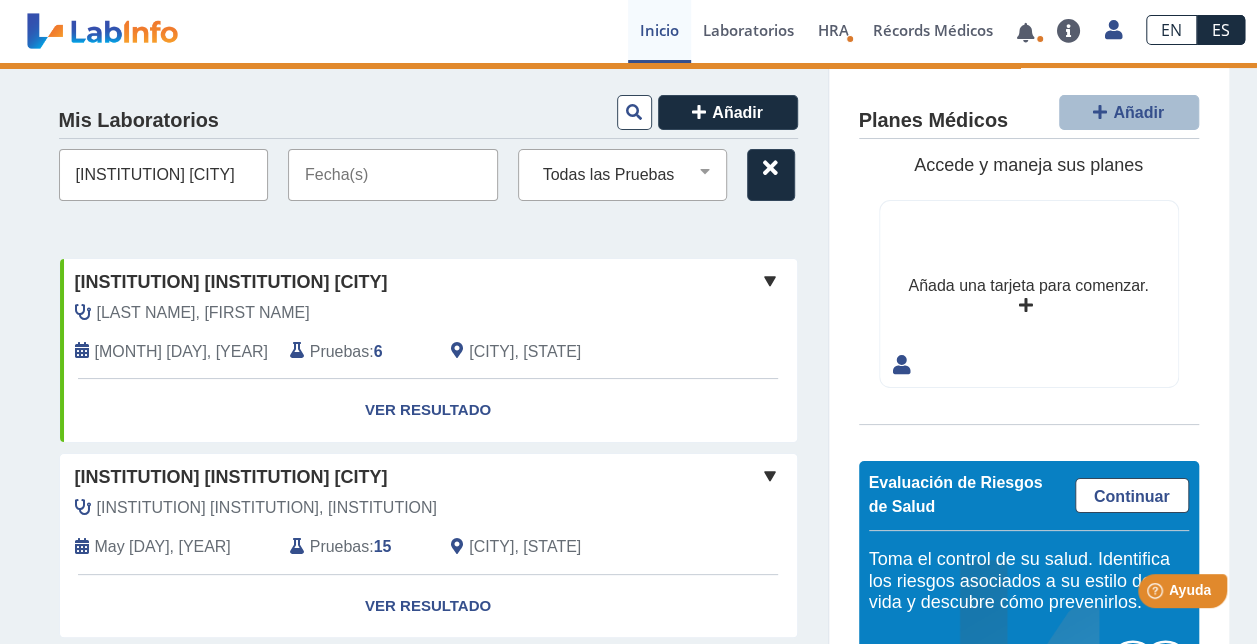 click at bounding box center [393, 175] 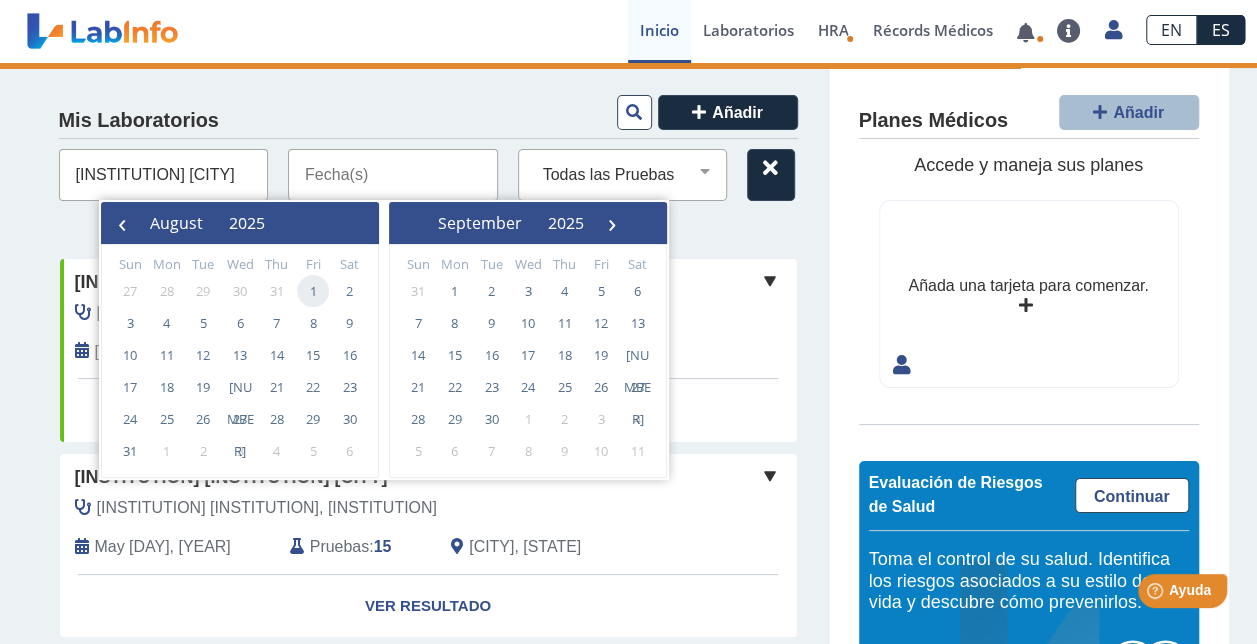 click on "1" 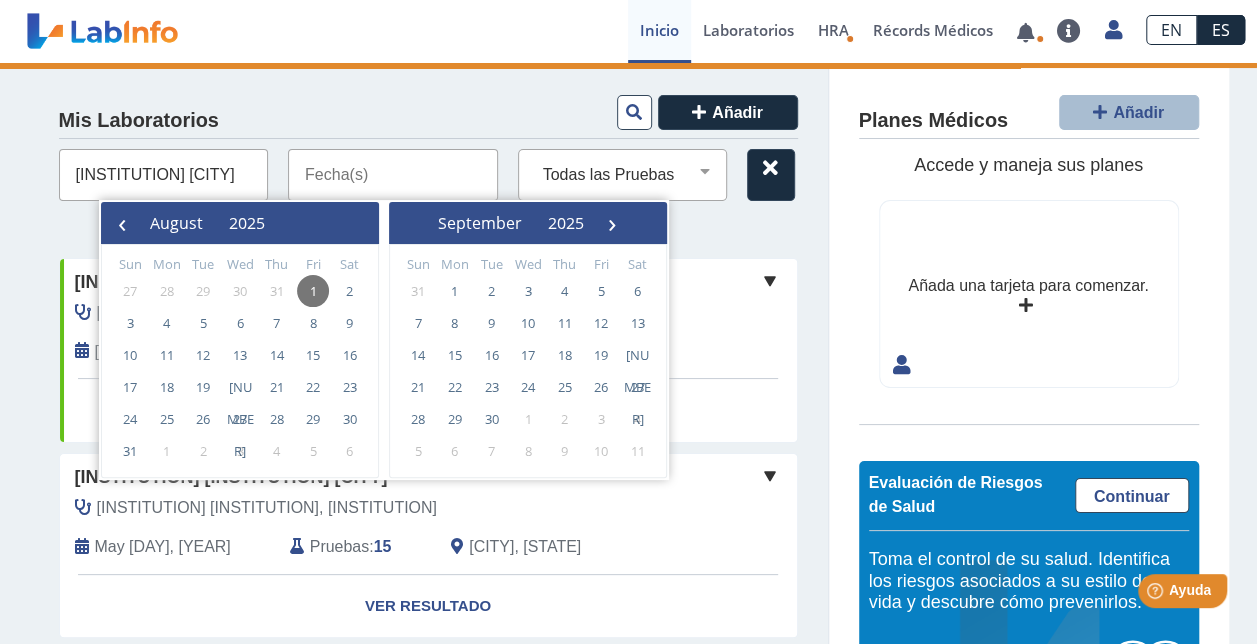 click on "1" 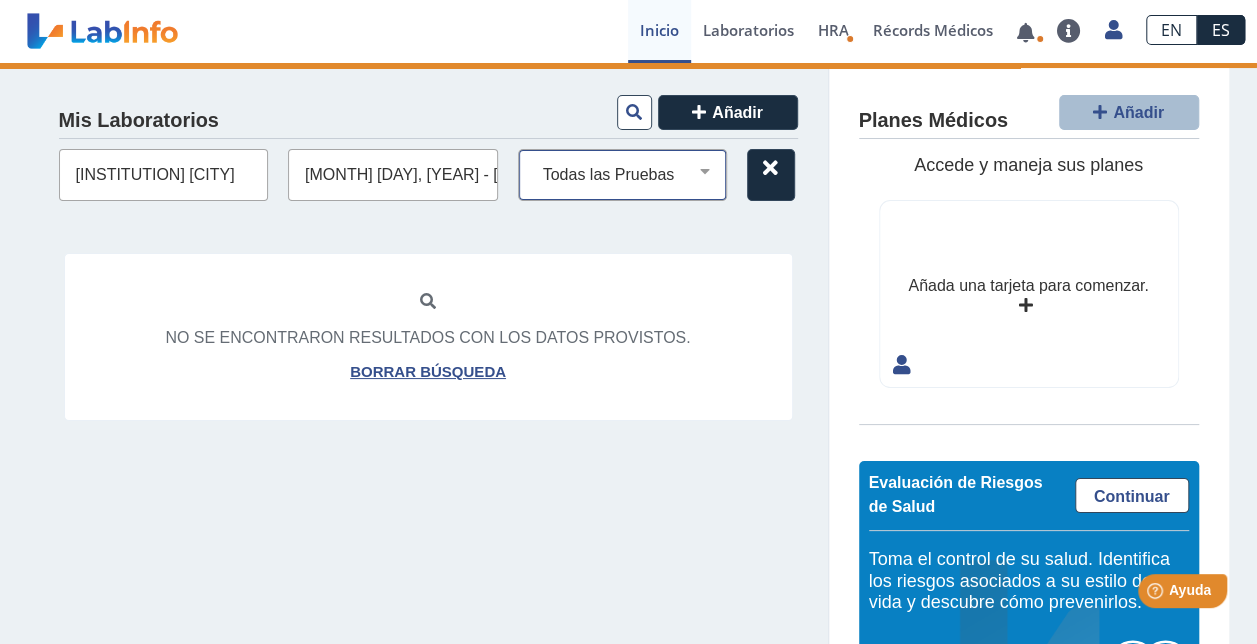 click on "alpha 1 antitrypsin (serum) alpha feto protein tumor marker (serum) ana test (serum) anti - ccp igg (ciclic citrullate peptide) serum anti - dna ds (serum) anti - ena (rnp & sm) (serum) anti - mitochondrial (serum) anti - smooth muscle ab (asma) (serum) c3 / c4 complements (serum) c3 complement (serum) c4 complement (serum) cbc ceruloplasmin (serum) cmp creatinine (24 hrs or spot urine) creatinine urine spot crp latex ferritin (serum or plasma heparin) hemoglobin glycosylated hepatitis a, b & c panel (serum) hepatitis c ab (serum) hiv ag/ab duo 4th gen (serum&plasma) lipid panel protein total (24 hrs or spot urine) pt/ptt inr (plasma citrate) ra ab ig m (serum) sed rate sjogren's ab (ssa + ssb) (serum) t-3 up t3 uptake t4 free t4 total thyroid peroxidase (tpo) ab (serum) tsh uric acid (serum) urinalysis urinalysis automated with microscopy vitamin b12 (cyanocobalamin) (serum) vitamin d -25 oh vitamina d -25 oh" at bounding box center (631, 175) 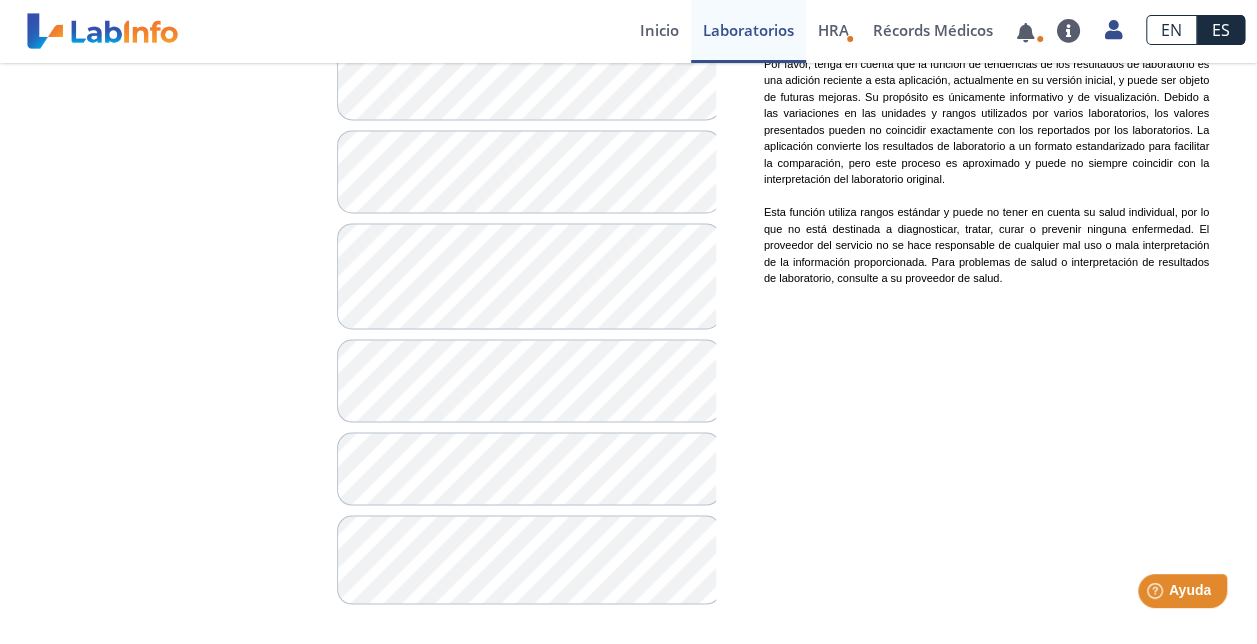 scroll, scrollTop: 1660, scrollLeft: 0, axis: vertical 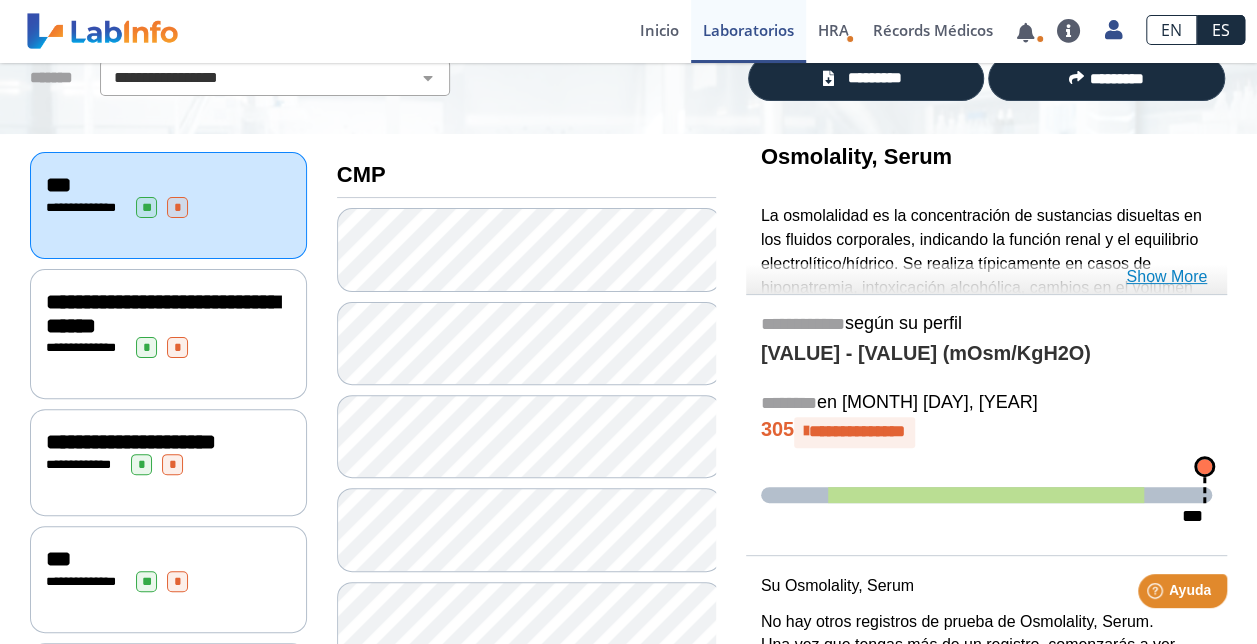 click on "Show More" 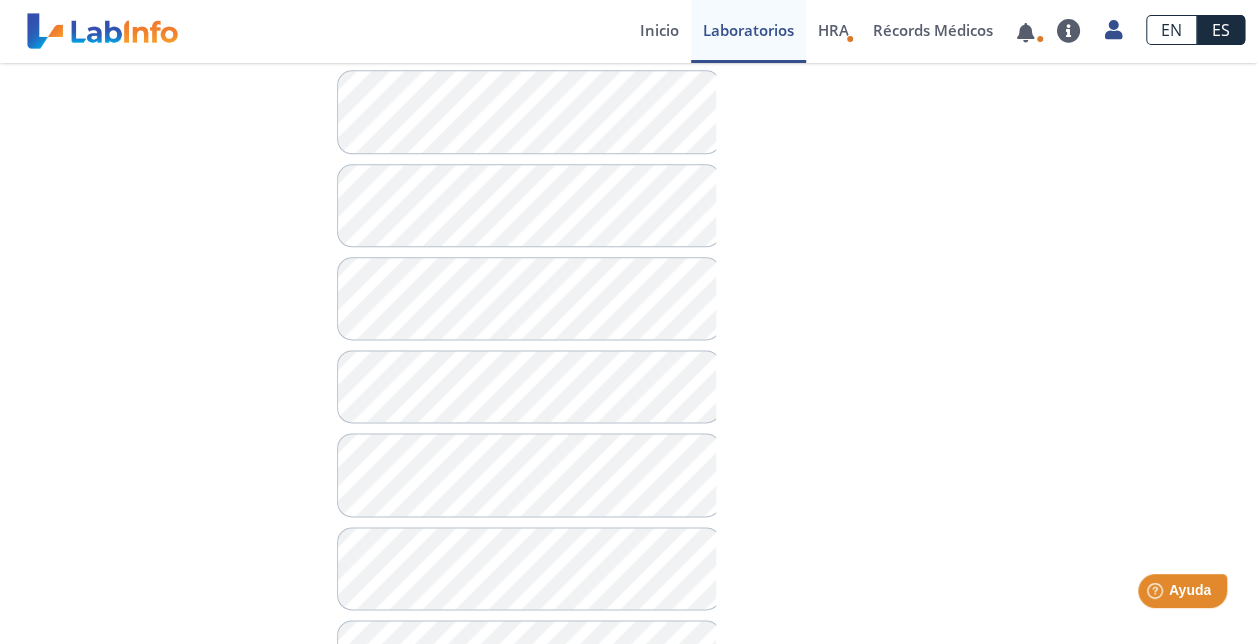 scroll, scrollTop: 1660, scrollLeft: 0, axis: vertical 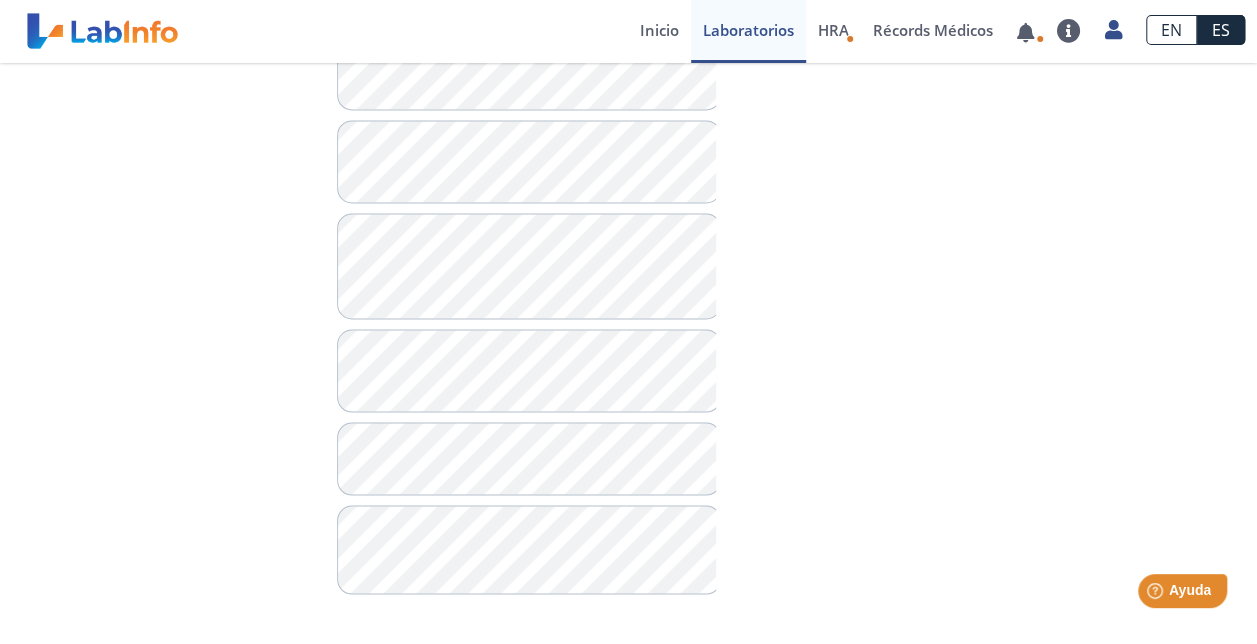 click on "**********" 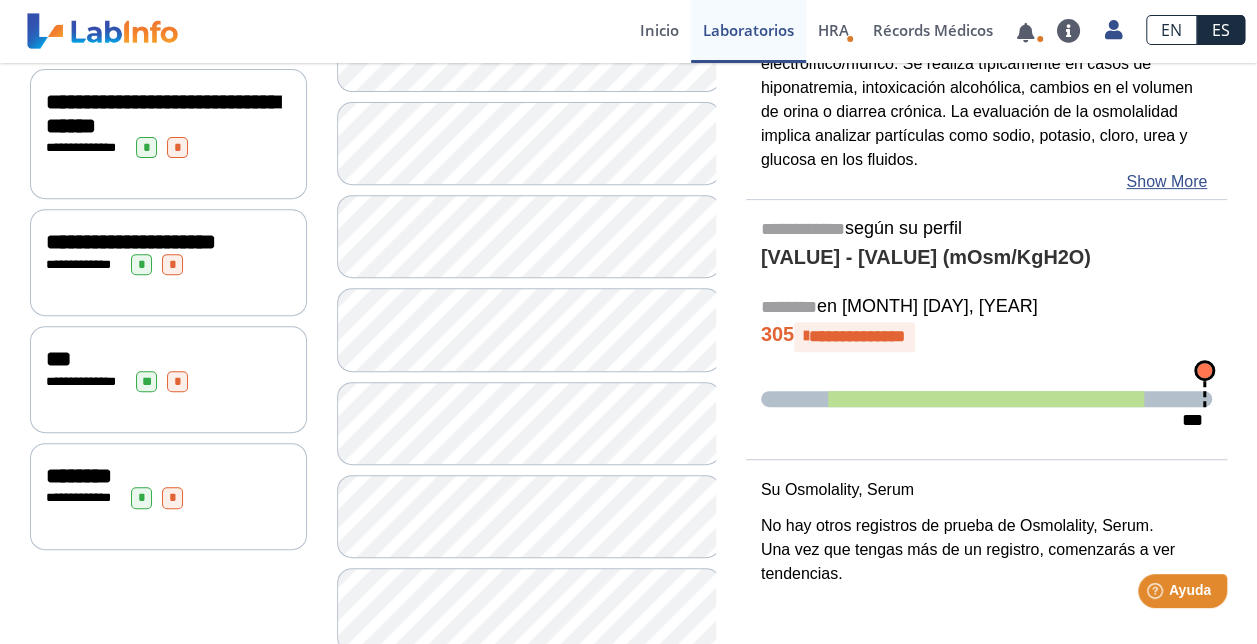 scroll, scrollTop: 160, scrollLeft: 0, axis: vertical 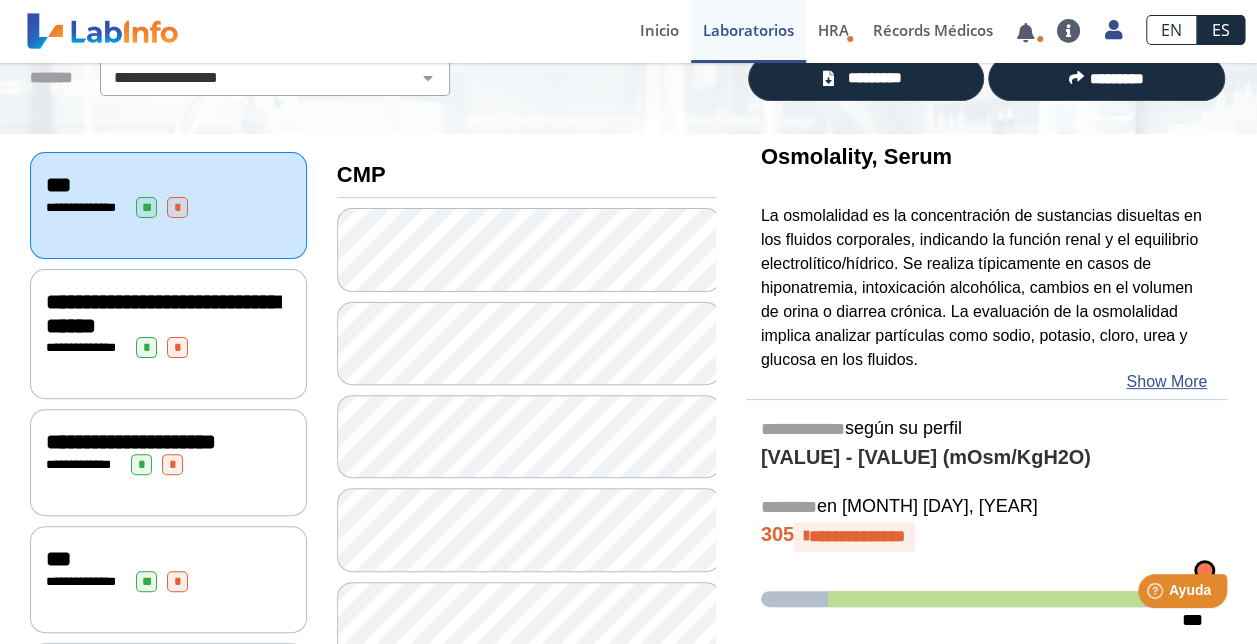 click on "**********" 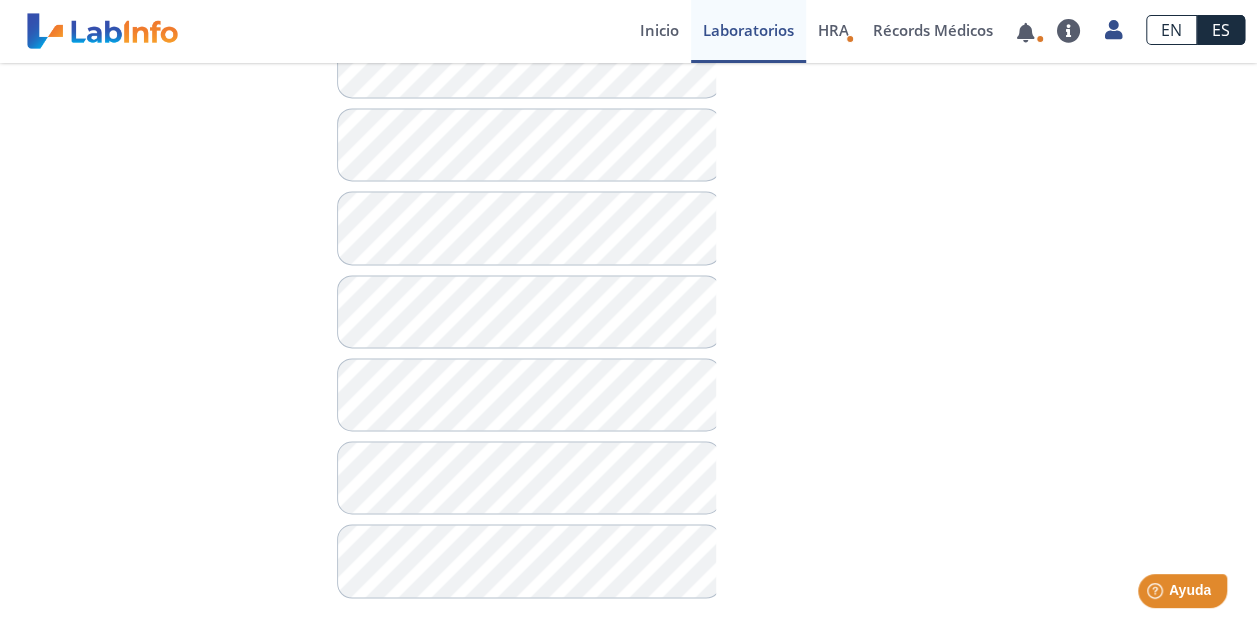 scroll, scrollTop: 1474, scrollLeft: 0, axis: vertical 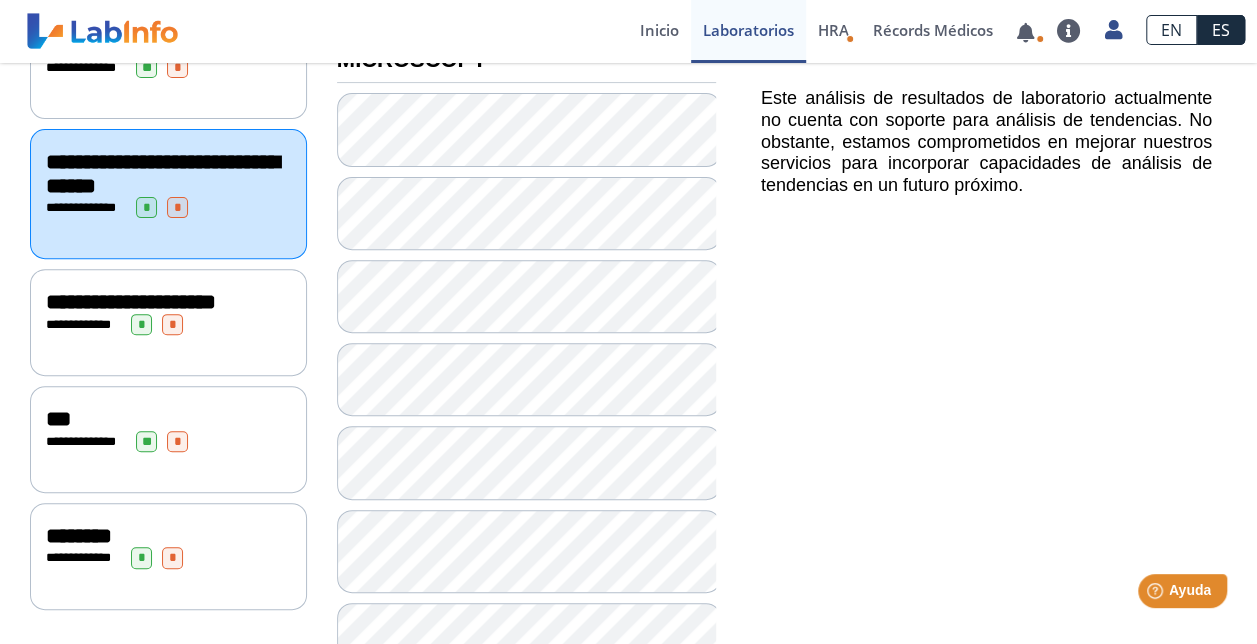 click on "**********" 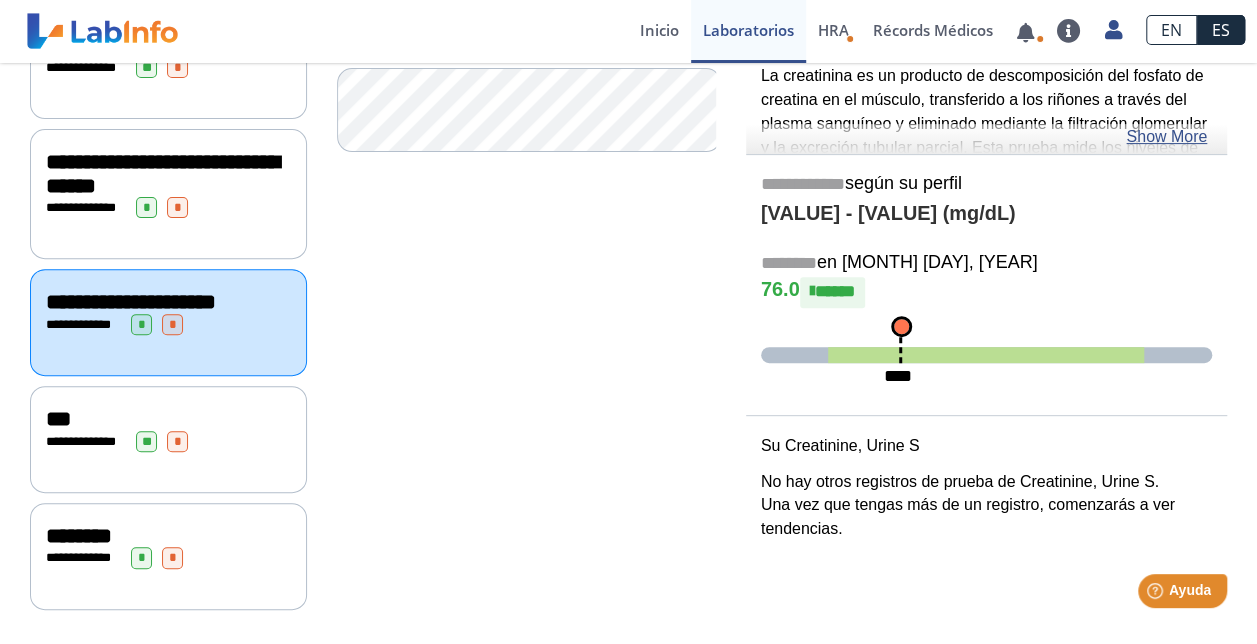click on "**********" 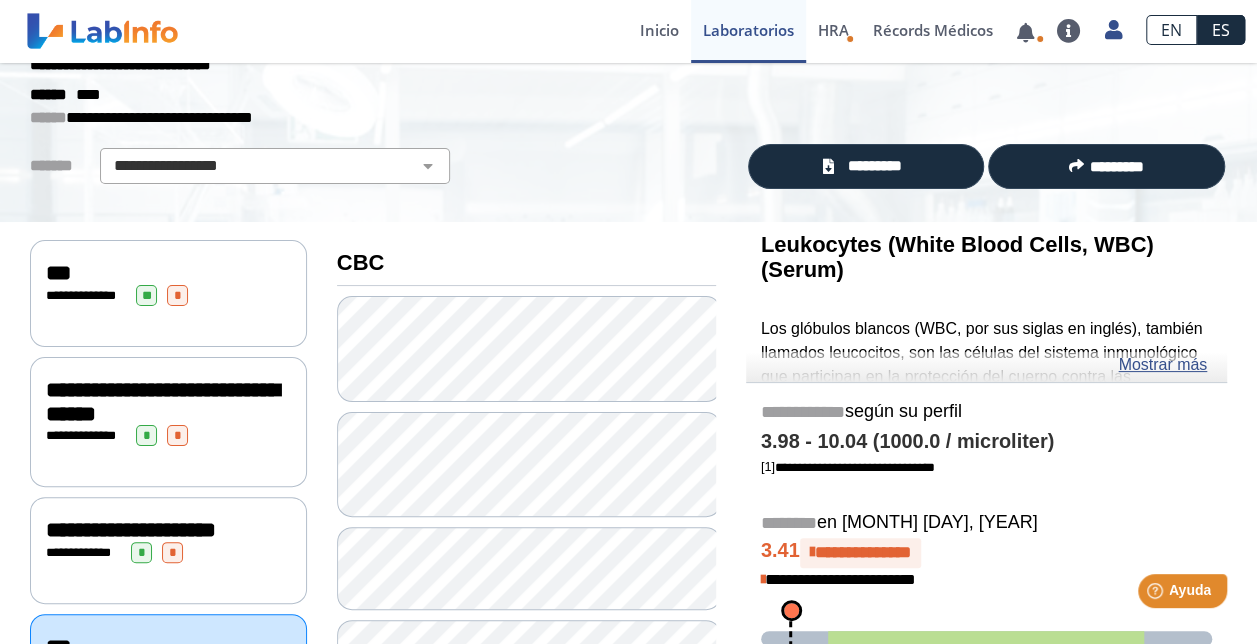 scroll, scrollTop: 100, scrollLeft: 0, axis: vertical 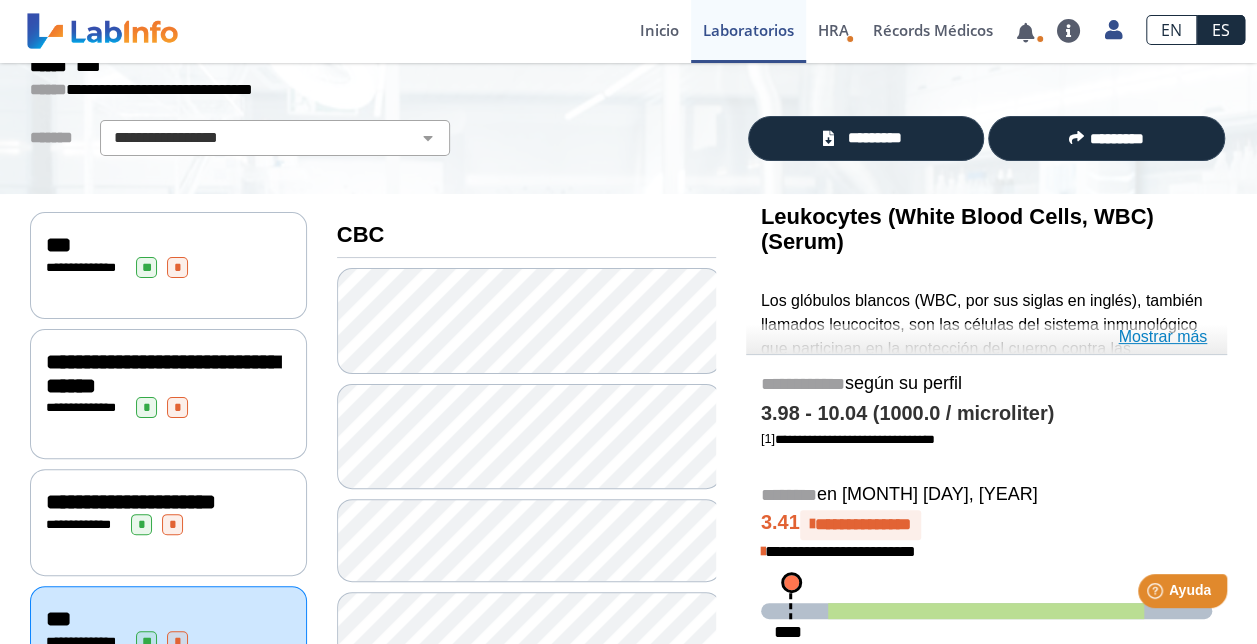 click on "Mostrar más" 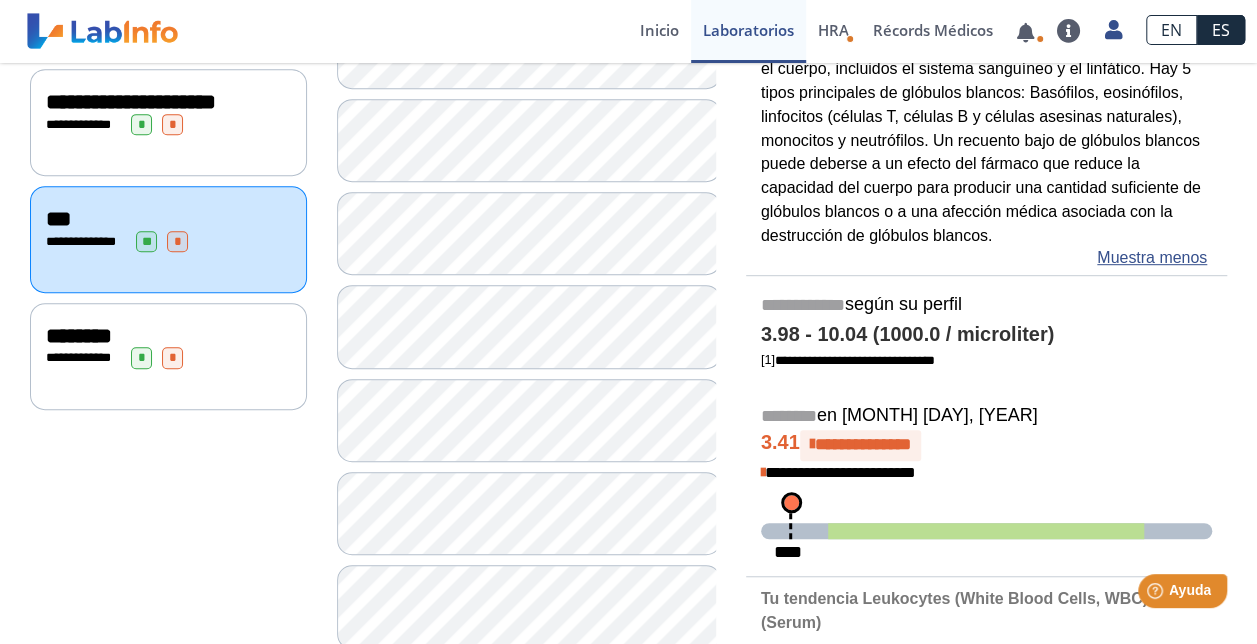 scroll, scrollTop: 600, scrollLeft: 0, axis: vertical 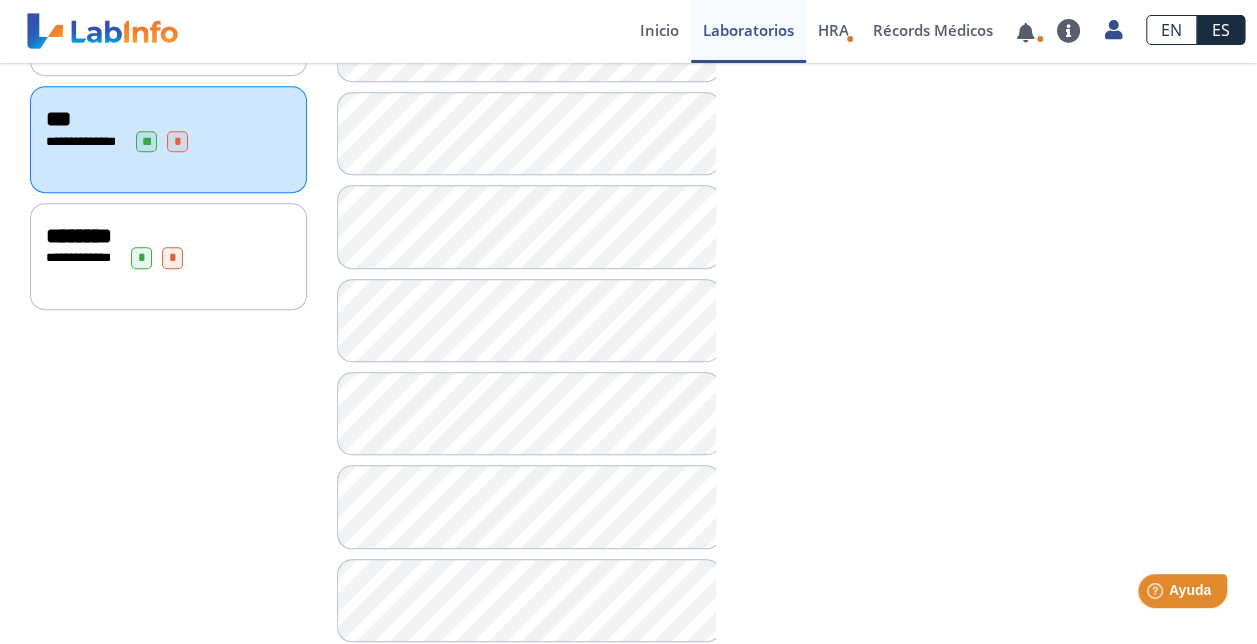 click on "********" 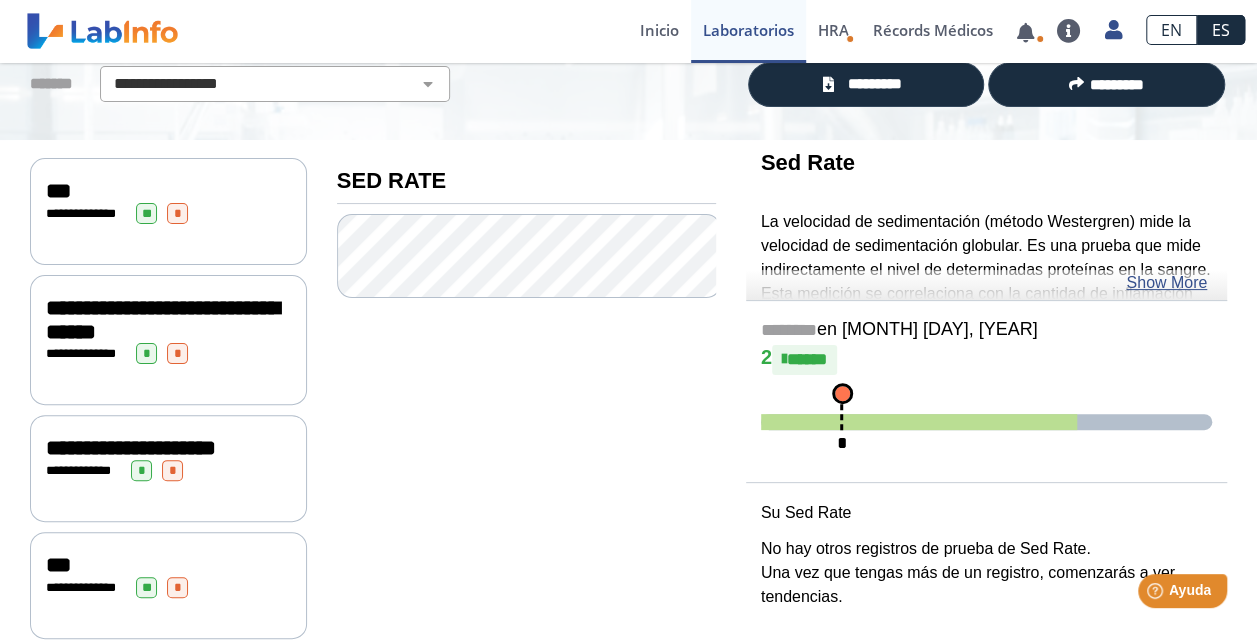 scroll, scrollTop: 11, scrollLeft: 0, axis: vertical 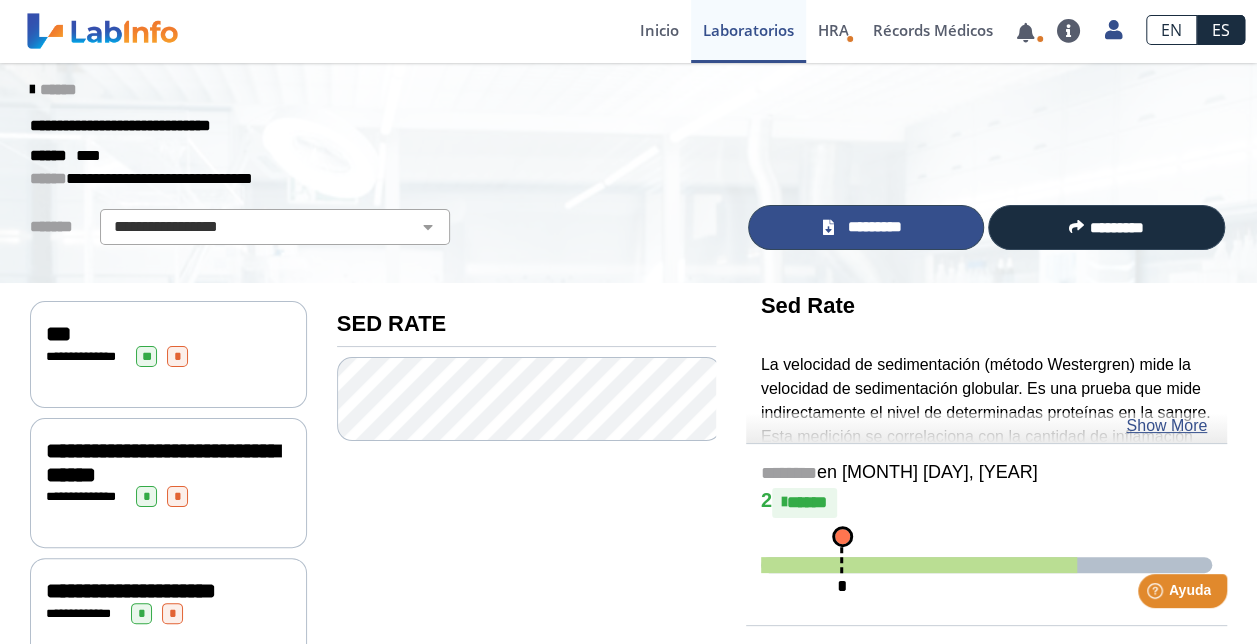 click on "*********" 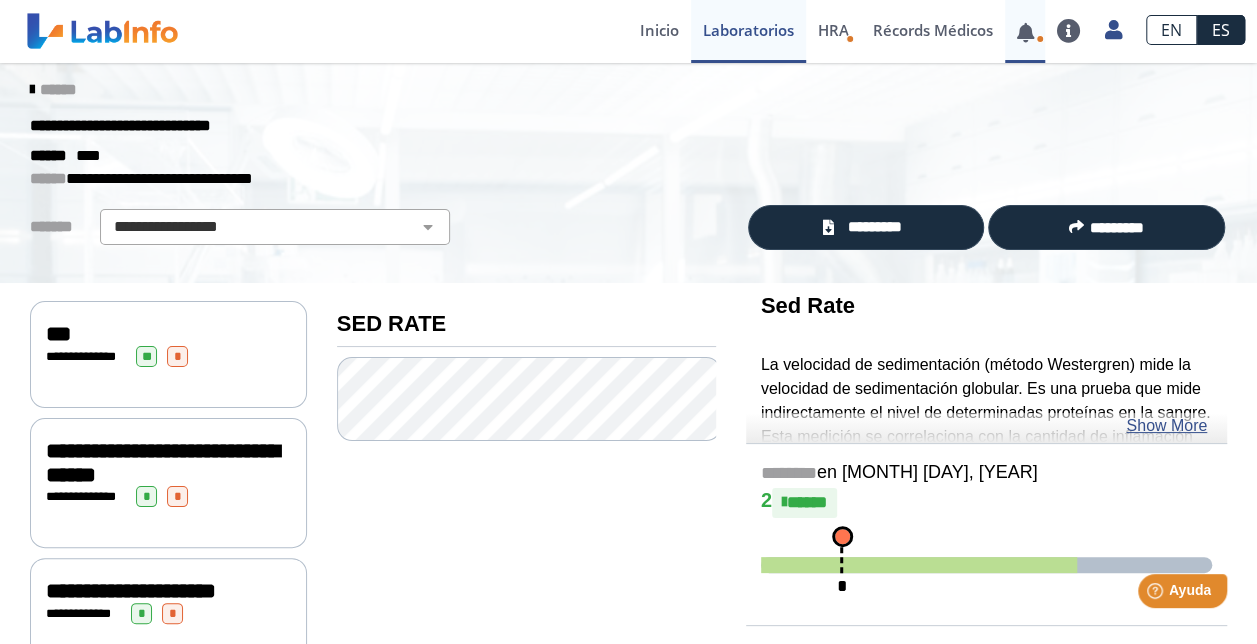click at bounding box center [1040, 39] 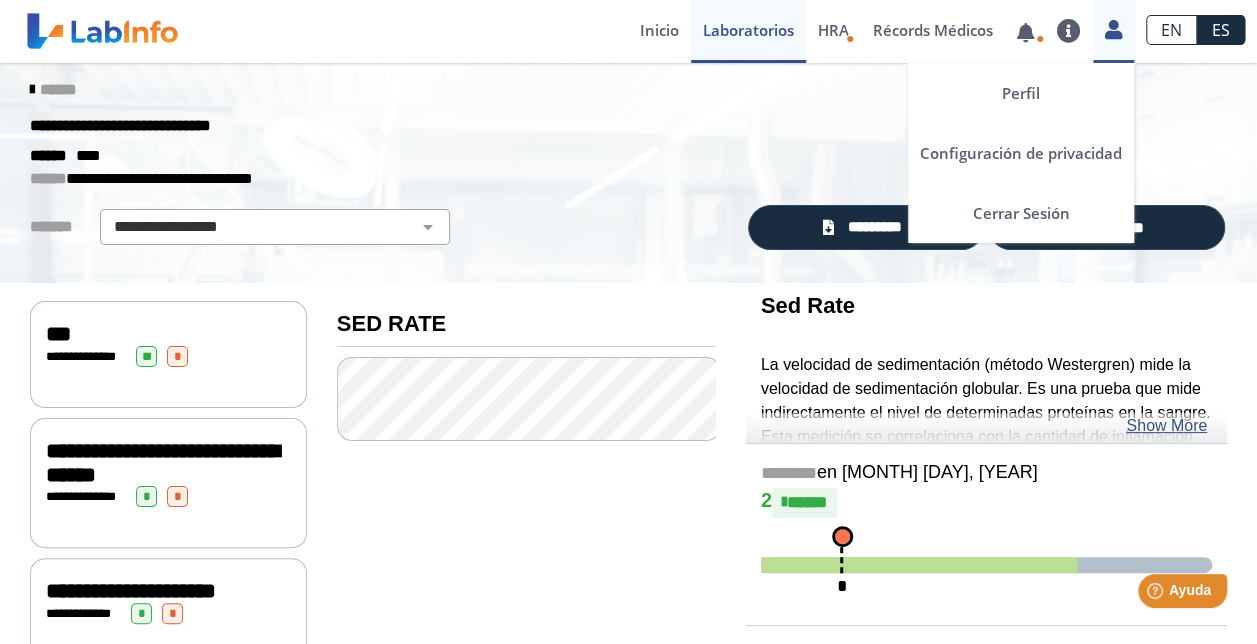click at bounding box center (1113, 29) 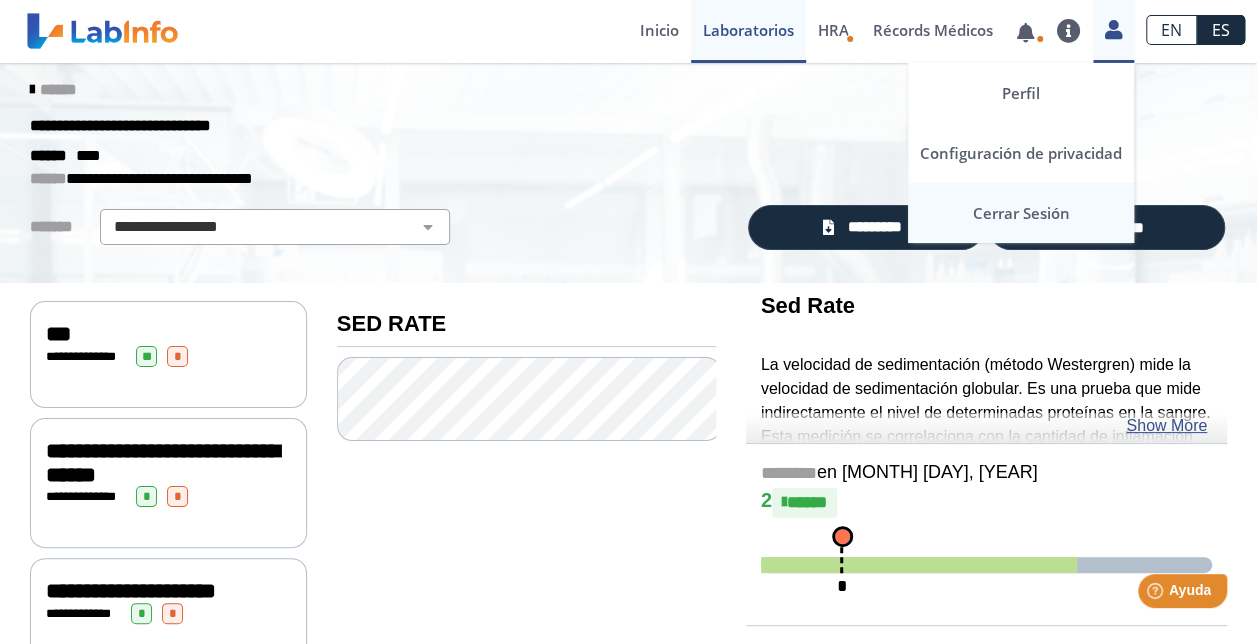 click on "Cerrar Sesión" at bounding box center (1021, 213) 